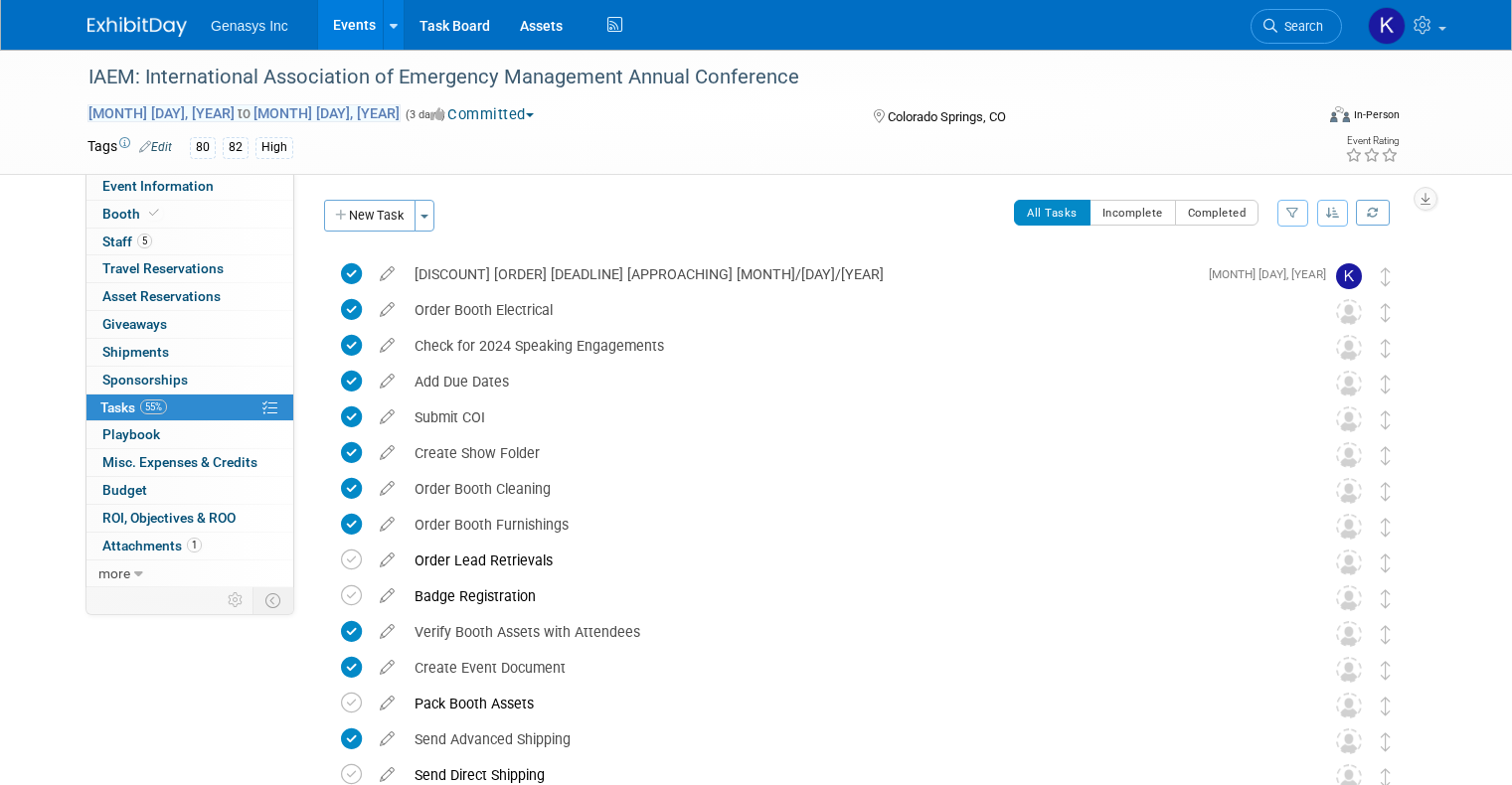 scroll, scrollTop: 0, scrollLeft: 0, axis: both 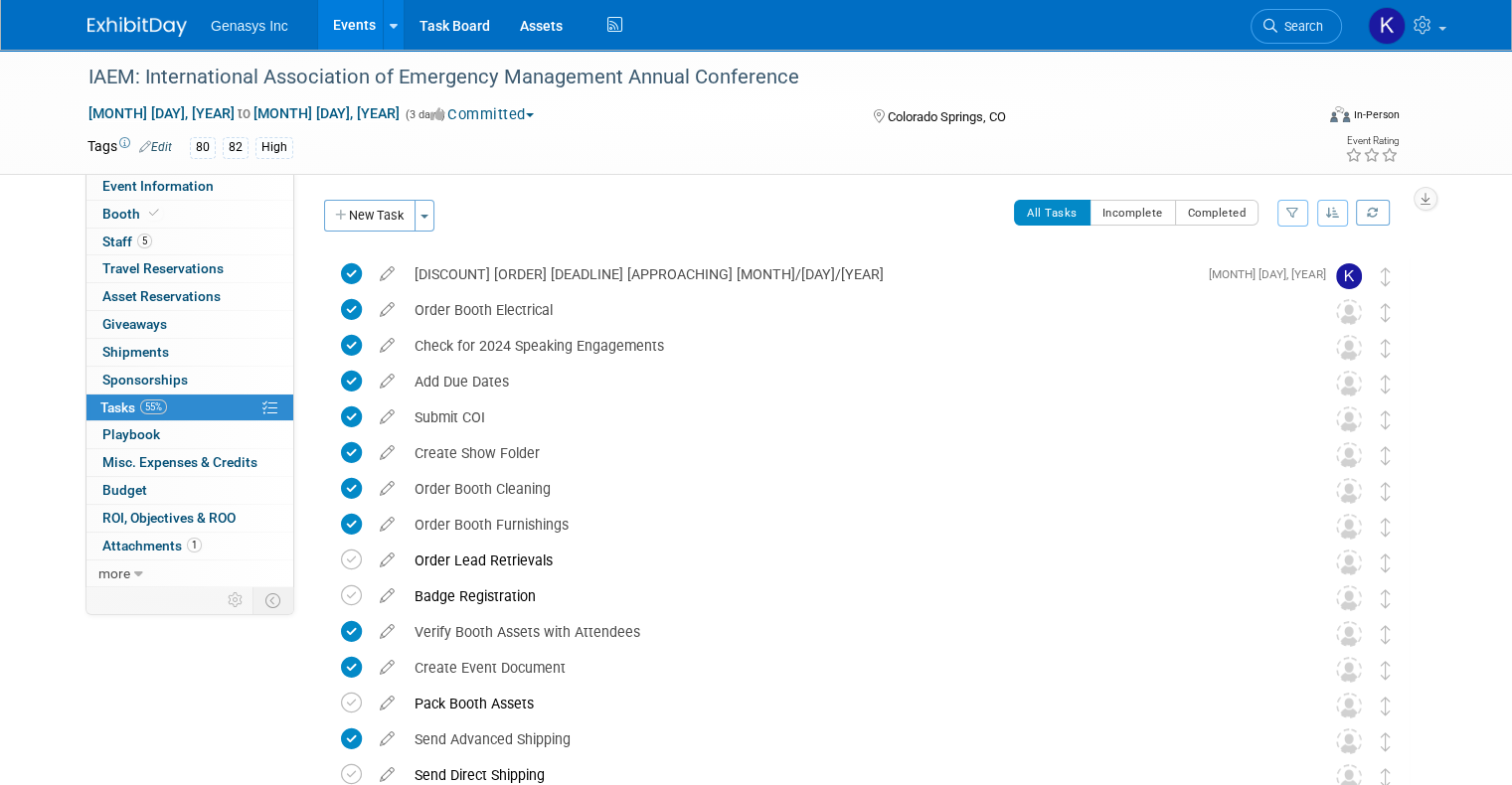 click on "Events" at bounding box center [354, 25] 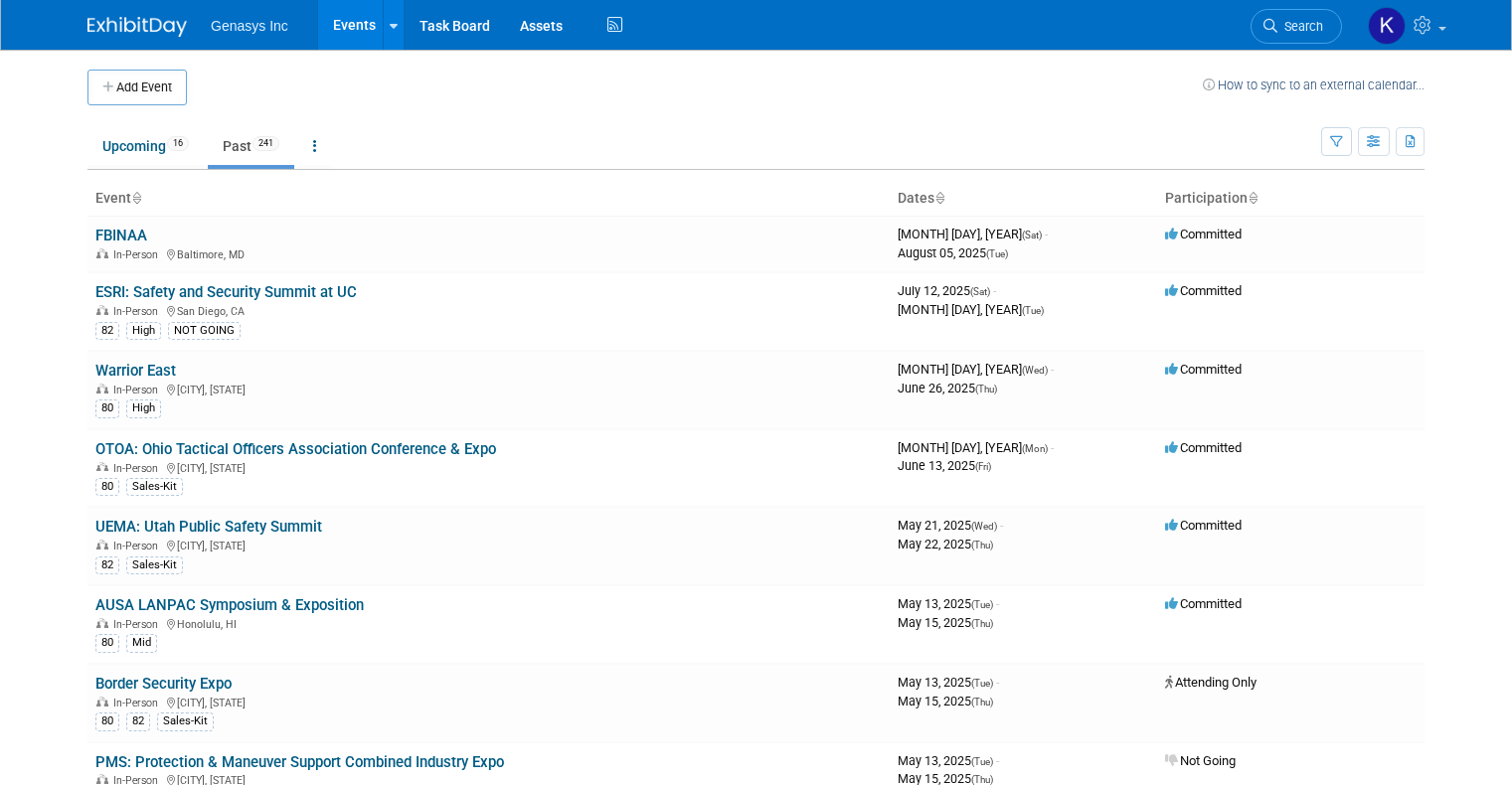 scroll, scrollTop: 0, scrollLeft: 0, axis: both 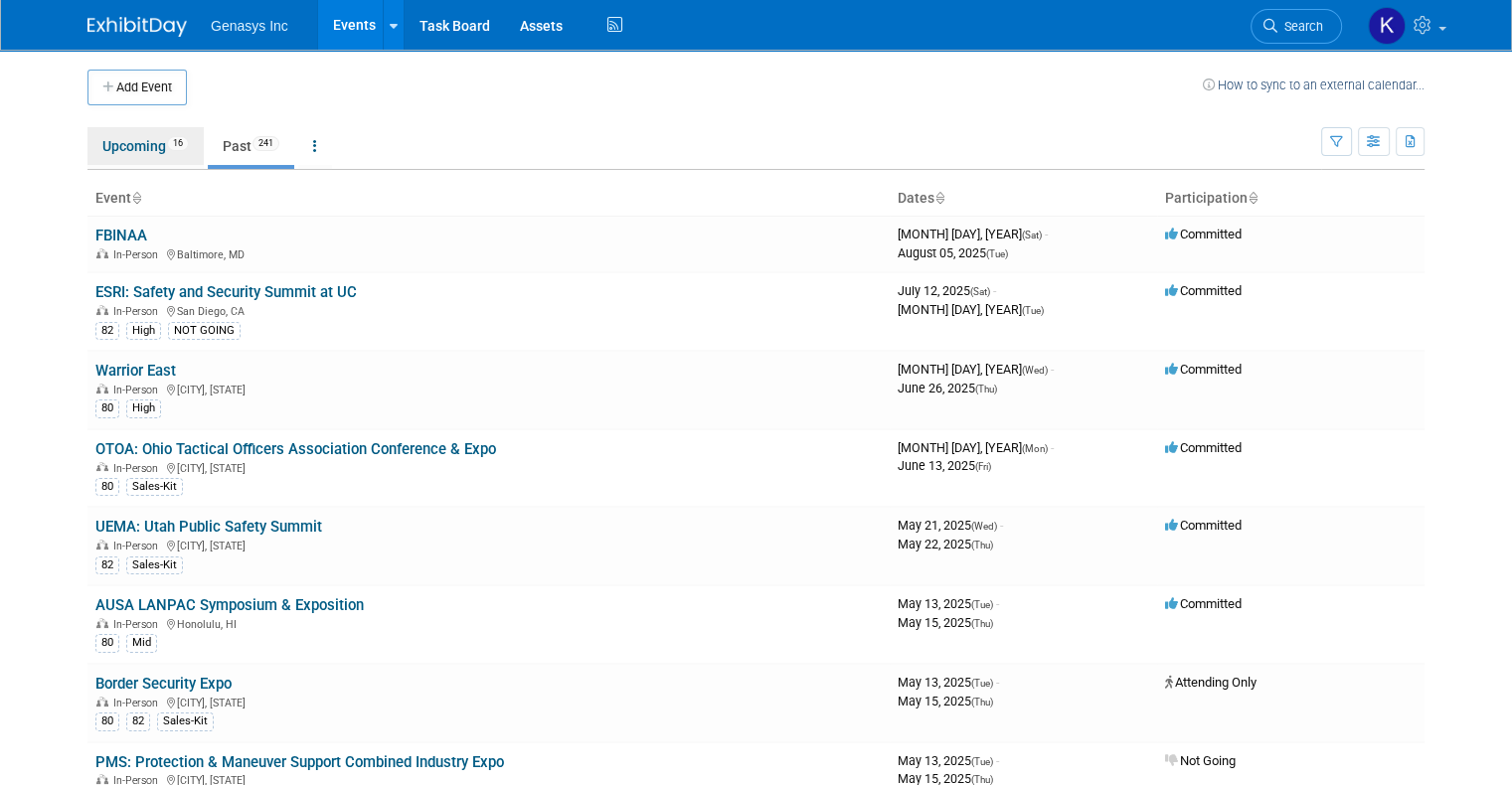 click on "Upcoming
16" at bounding box center [145, 146] 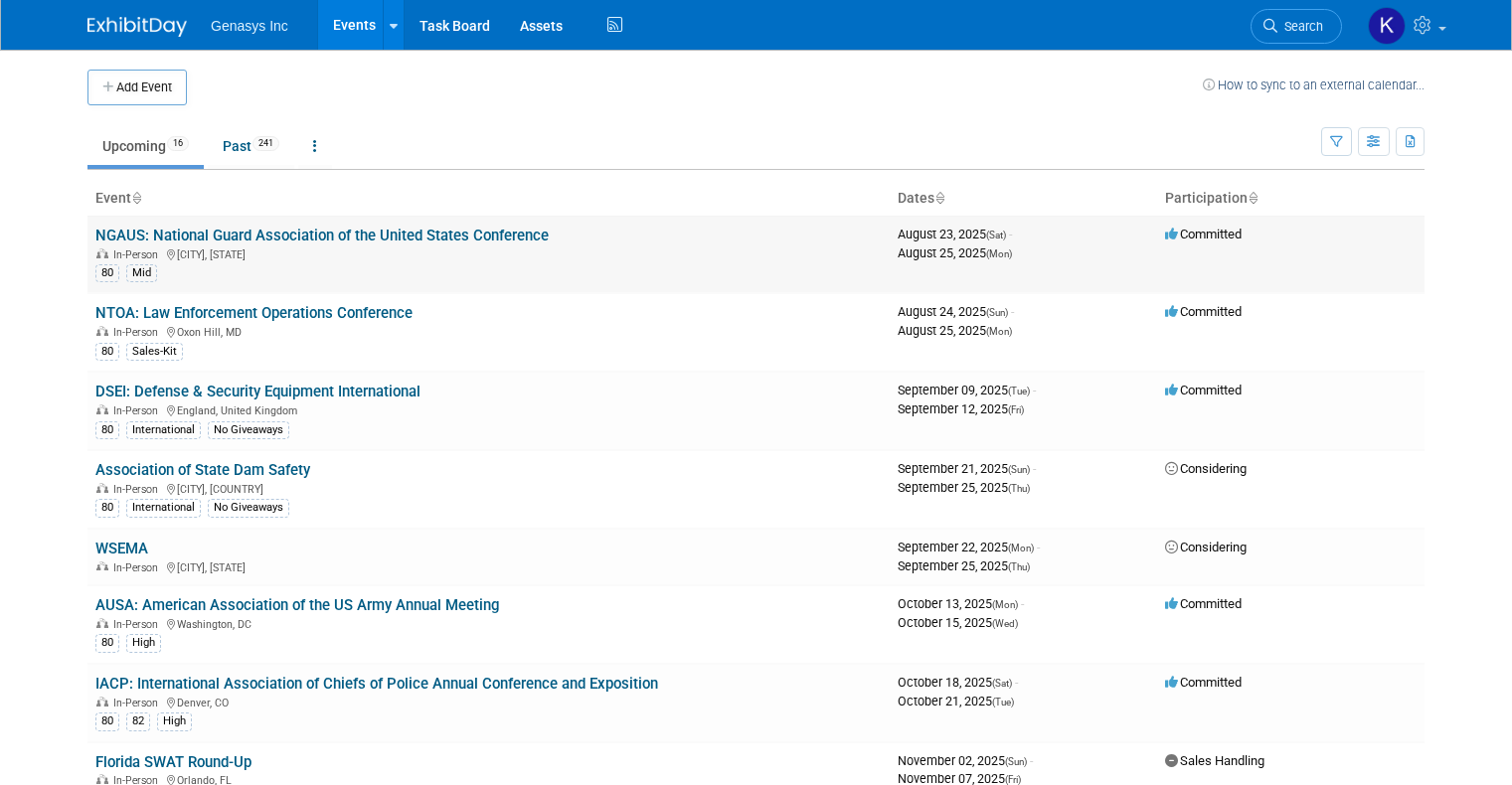 scroll, scrollTop: 0, scrollLeft: 0, axis: both 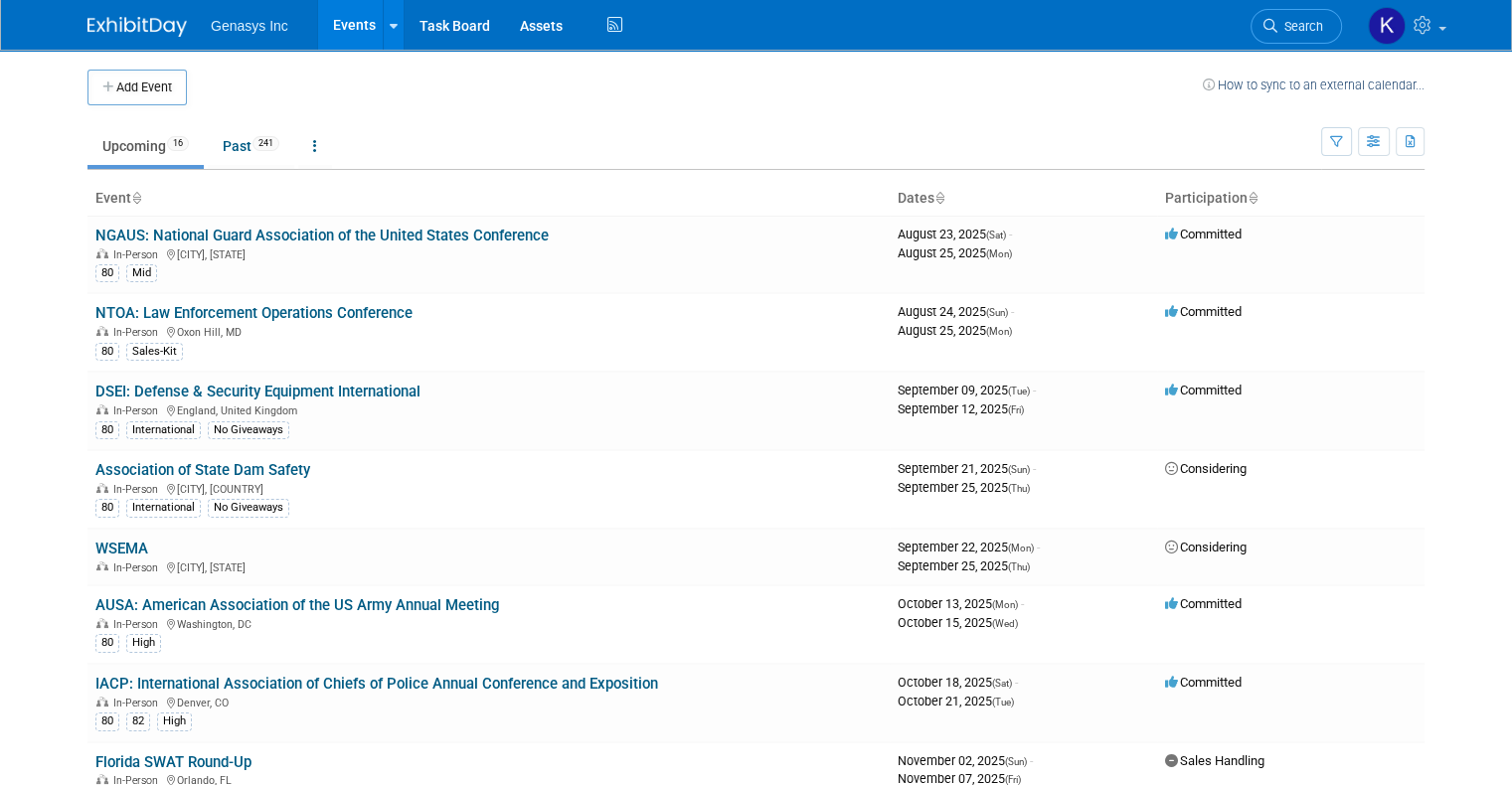click on "NTOA: Law Enforcement Operations Conference" at bounding box center [253, 313] 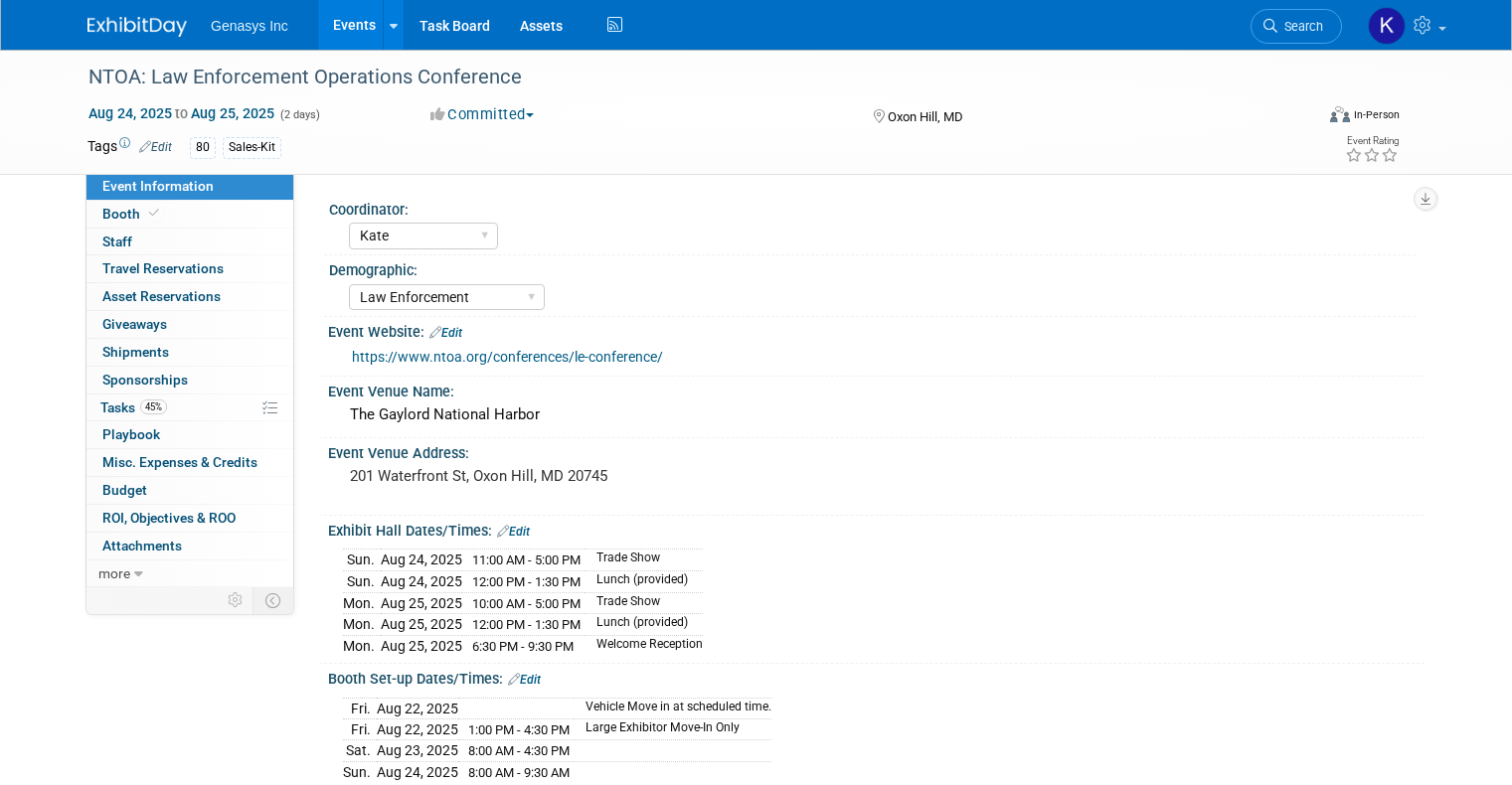 select on "Kate" 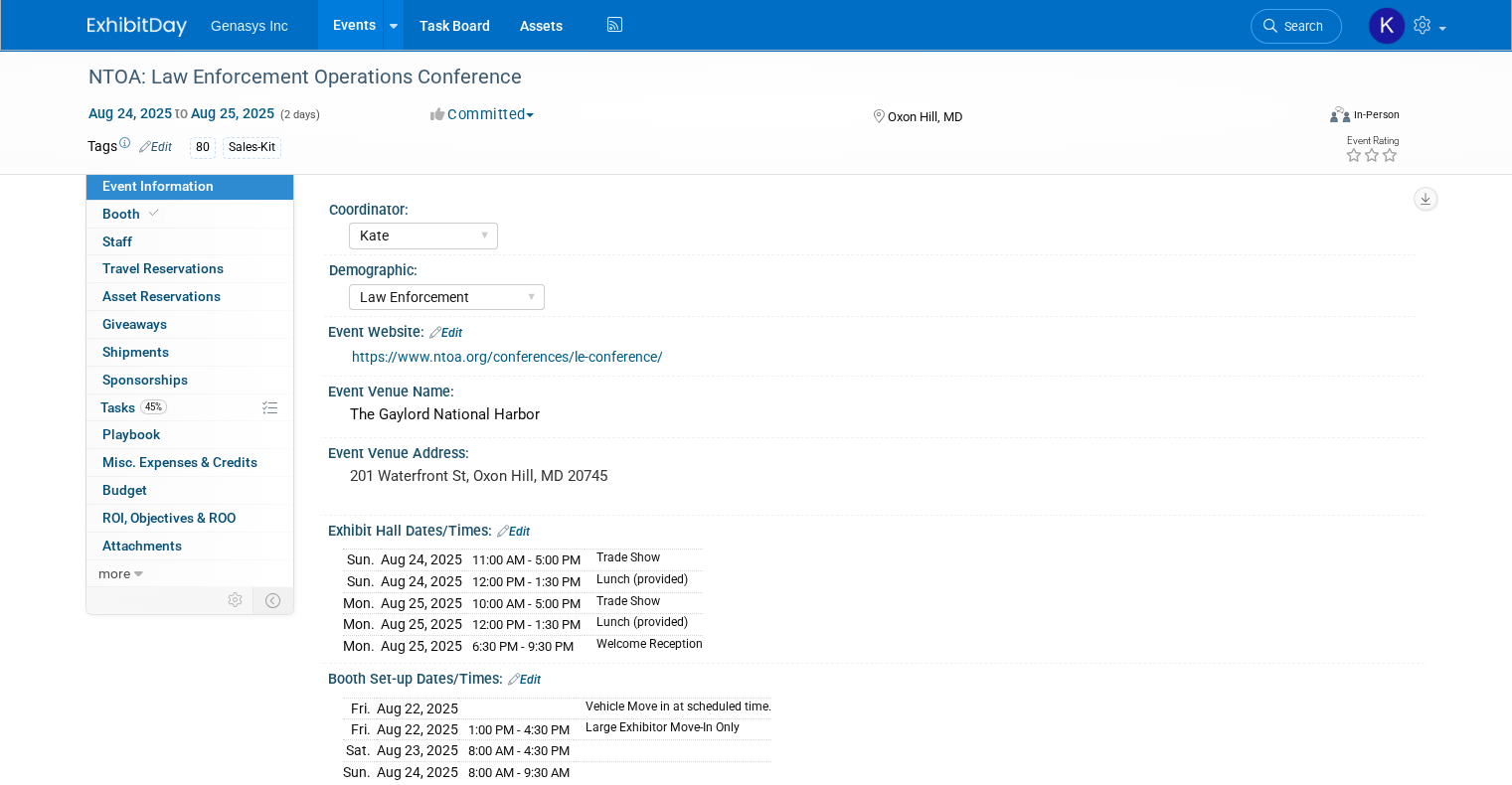 scroll, scrollTop: 0, scrollLeft: 0, axis: both 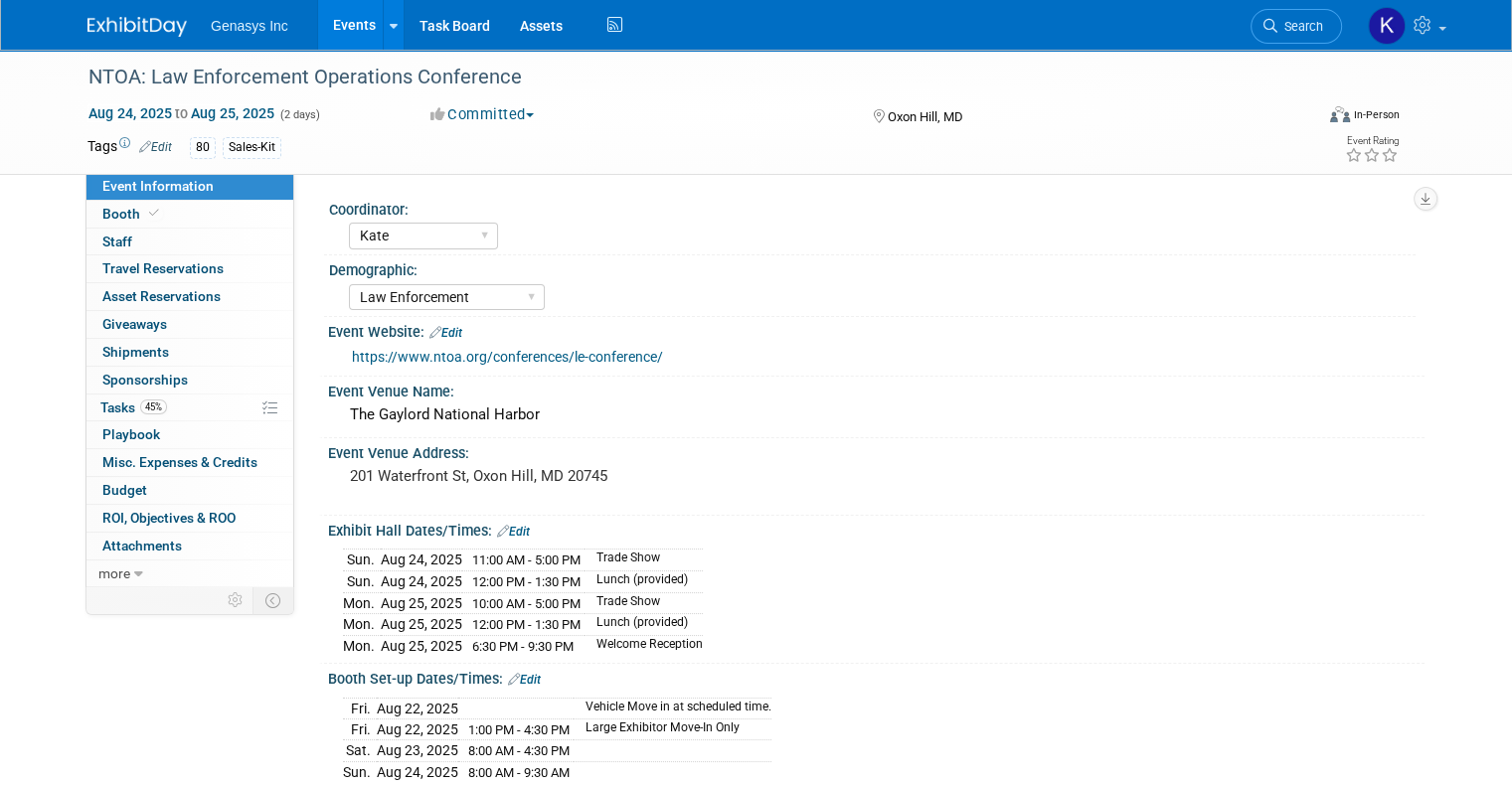 click on "Events" at bounding box center (354, 25) 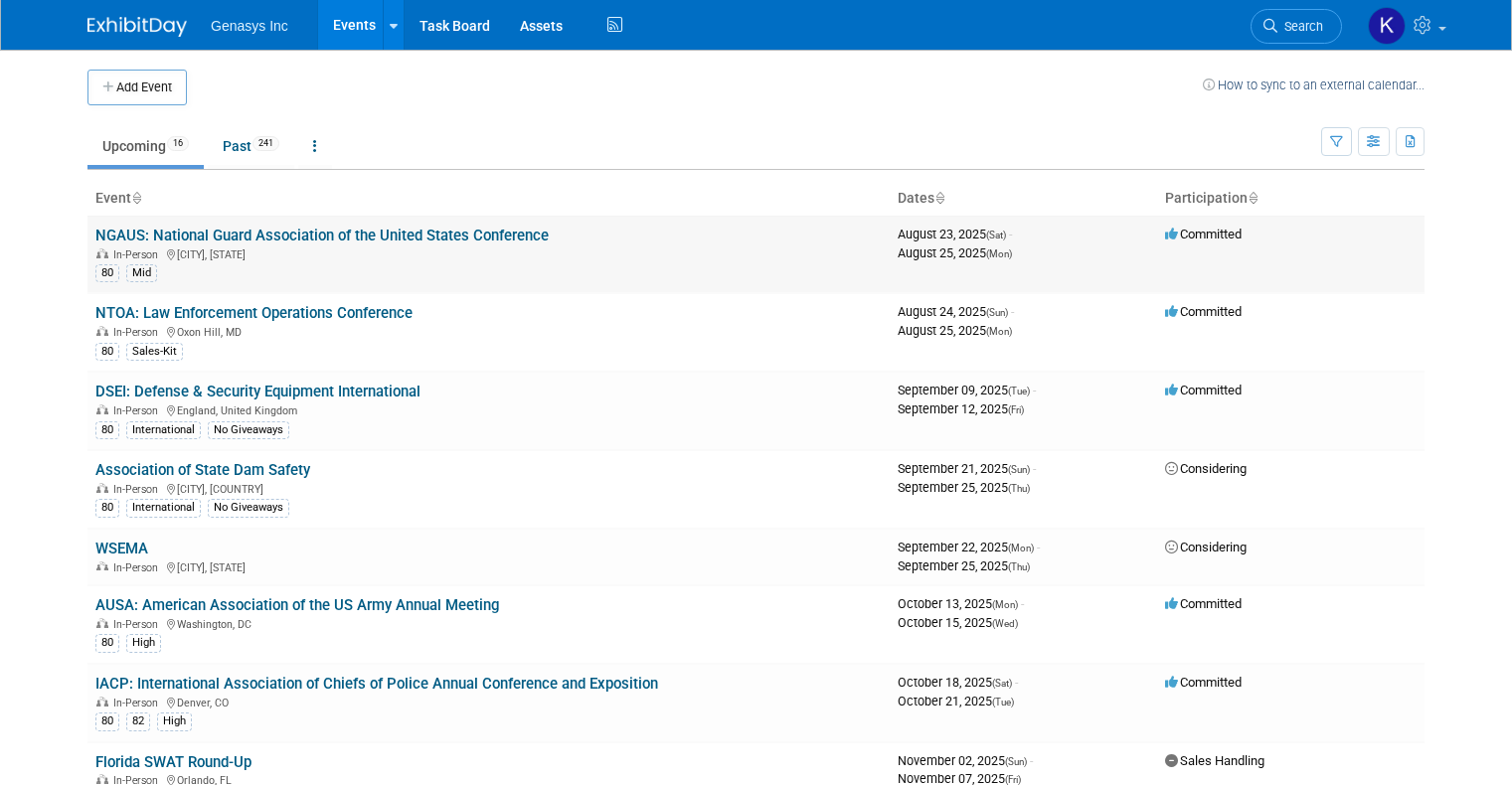 scroll, scrollTop: 0, scrollLeft: 0, axis: both 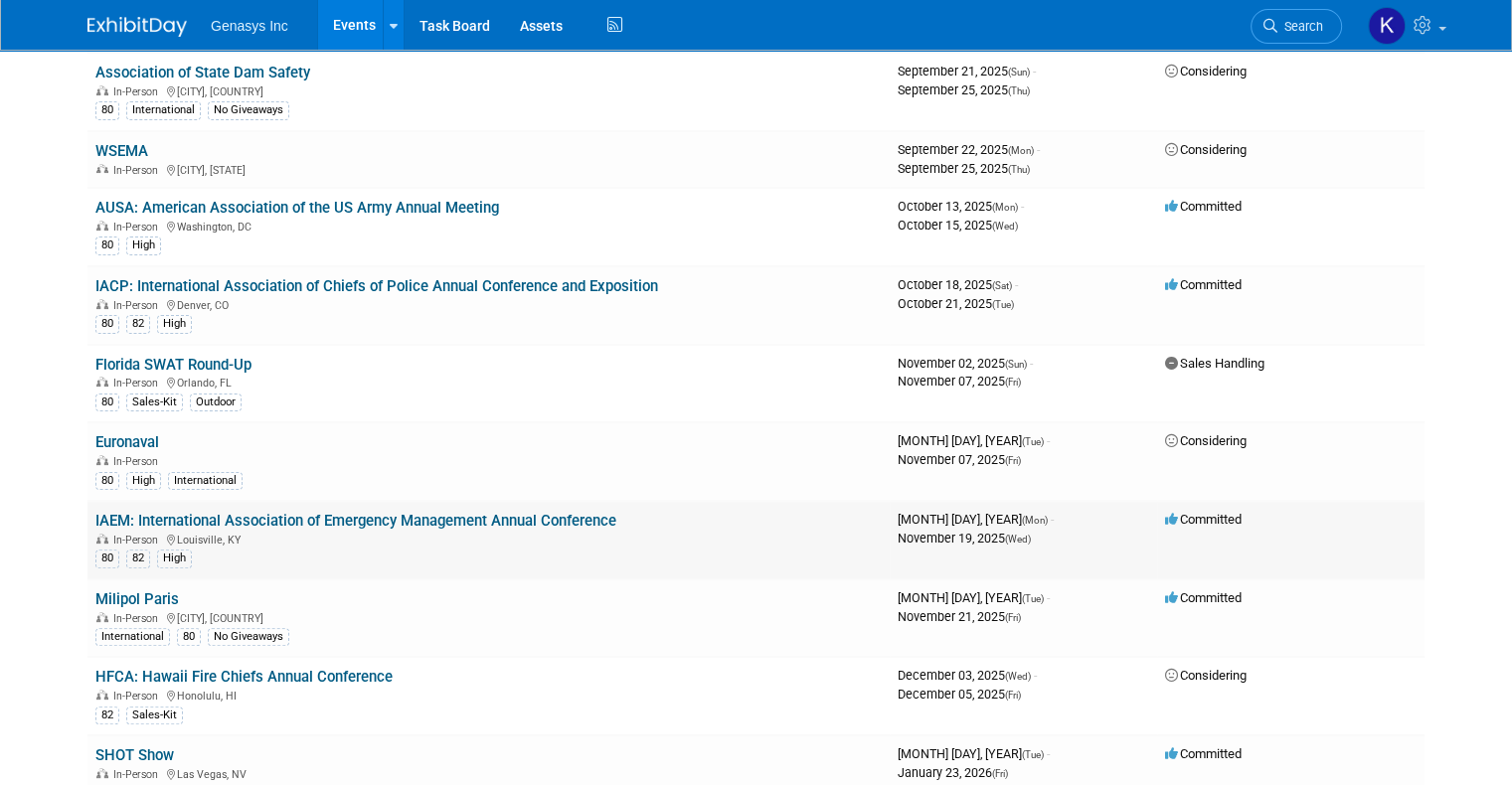 click on "IAEM: International Association of Emergency Management Annual Conference" at bounding box center (356, 521) 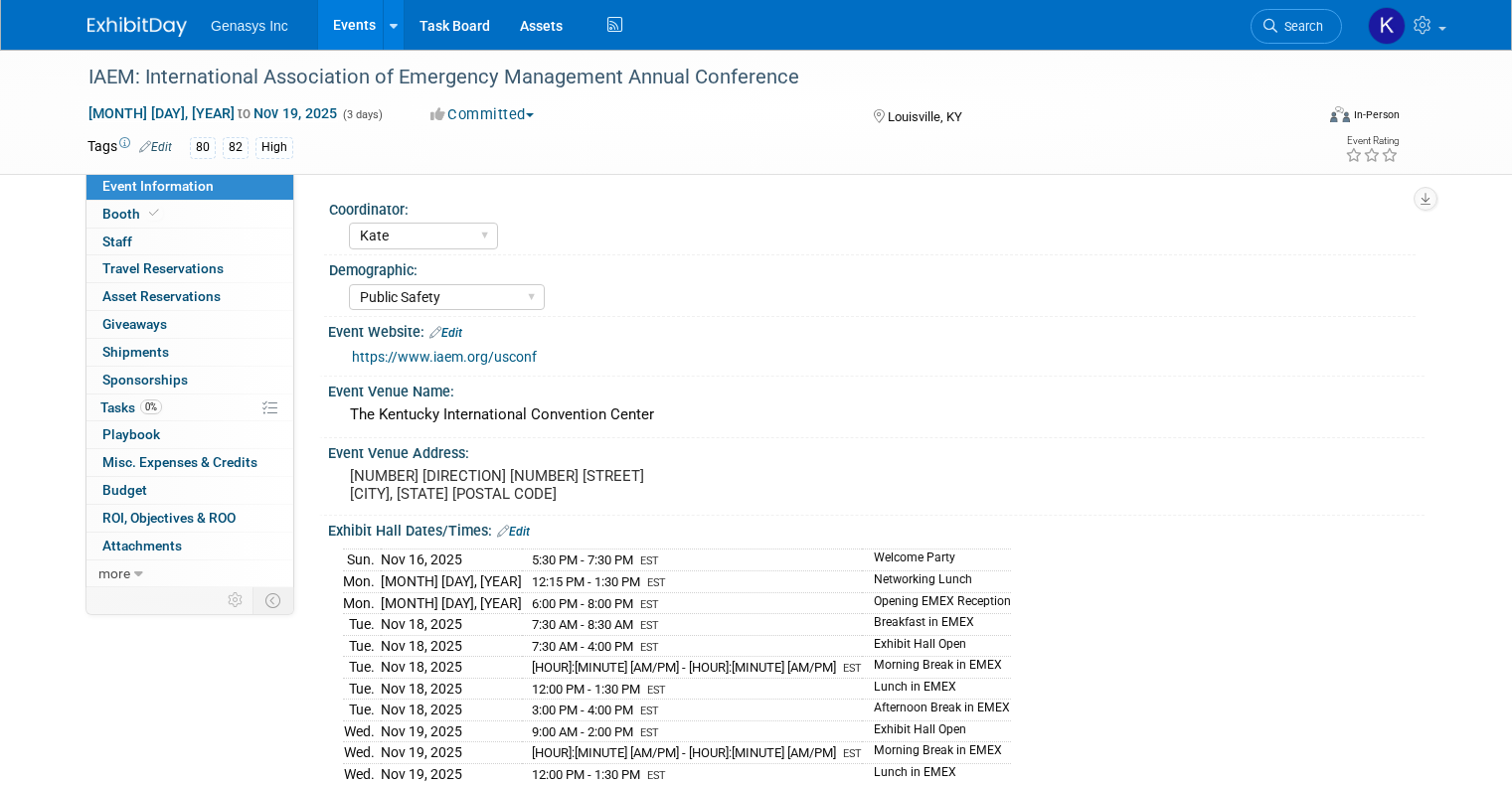 select on "Kate" 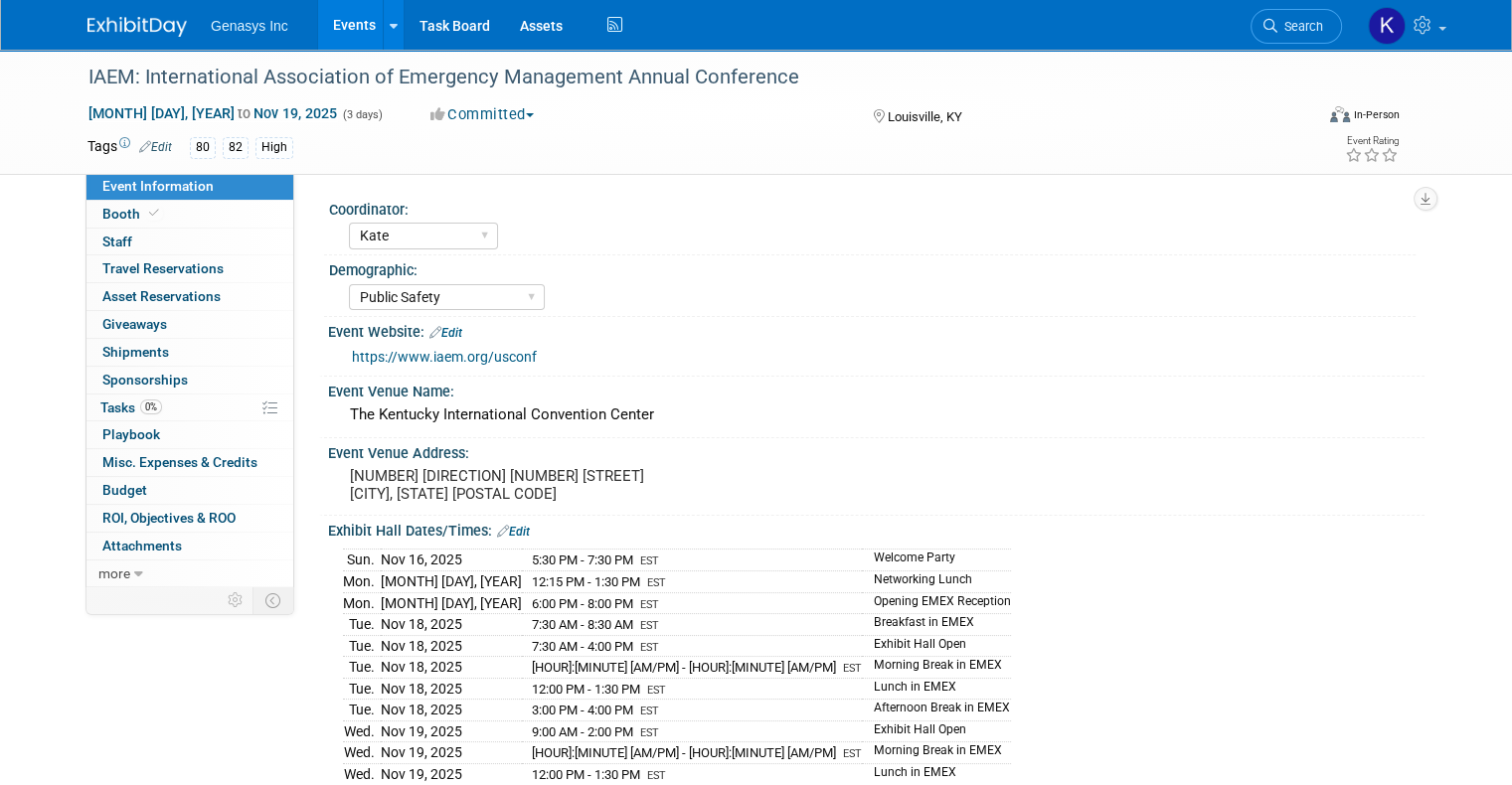 scroll, scrollTop: 0, scrollLeft: 0, axis: both 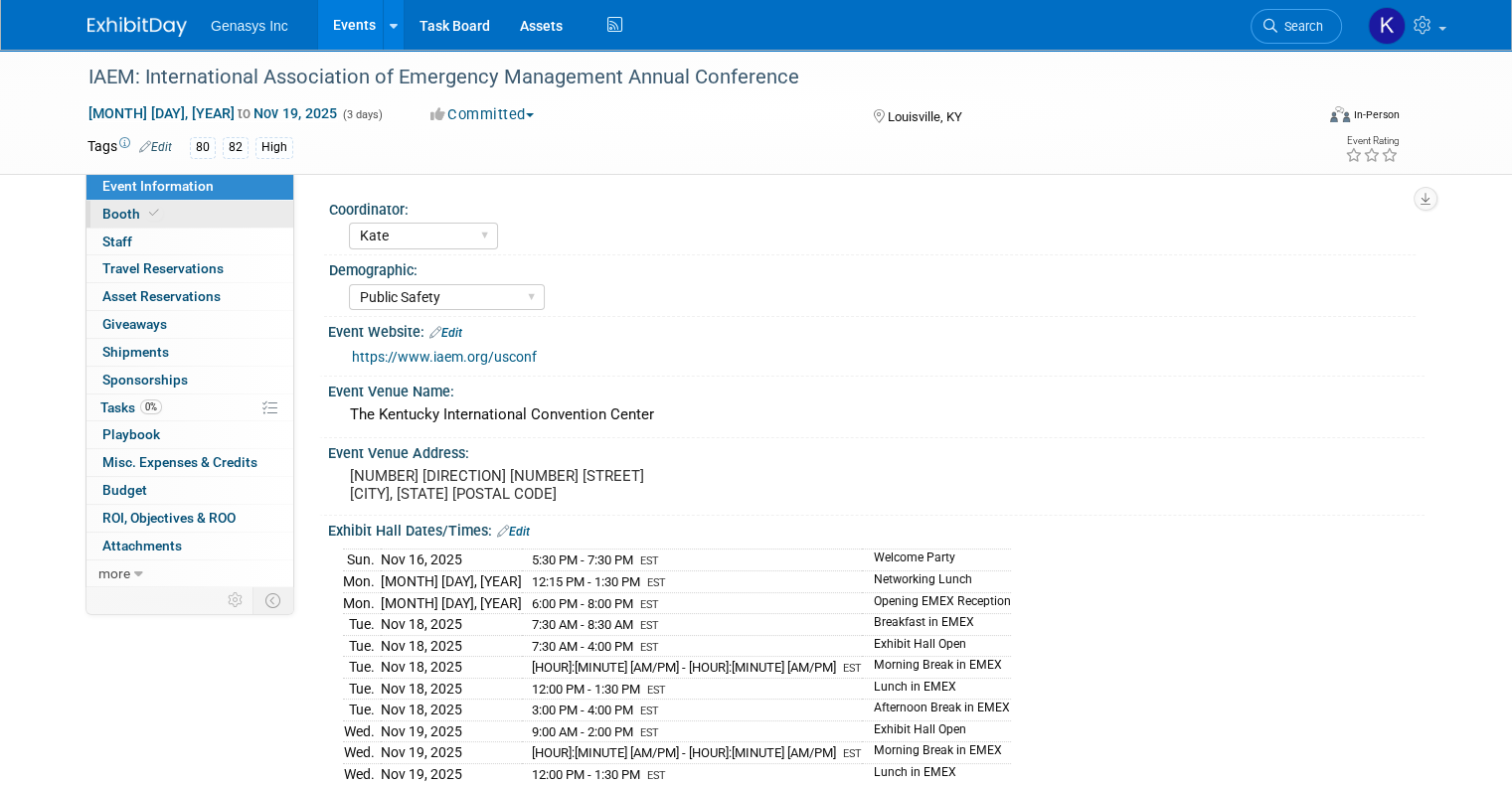click on "Booth" at bounding box center (132, 214) 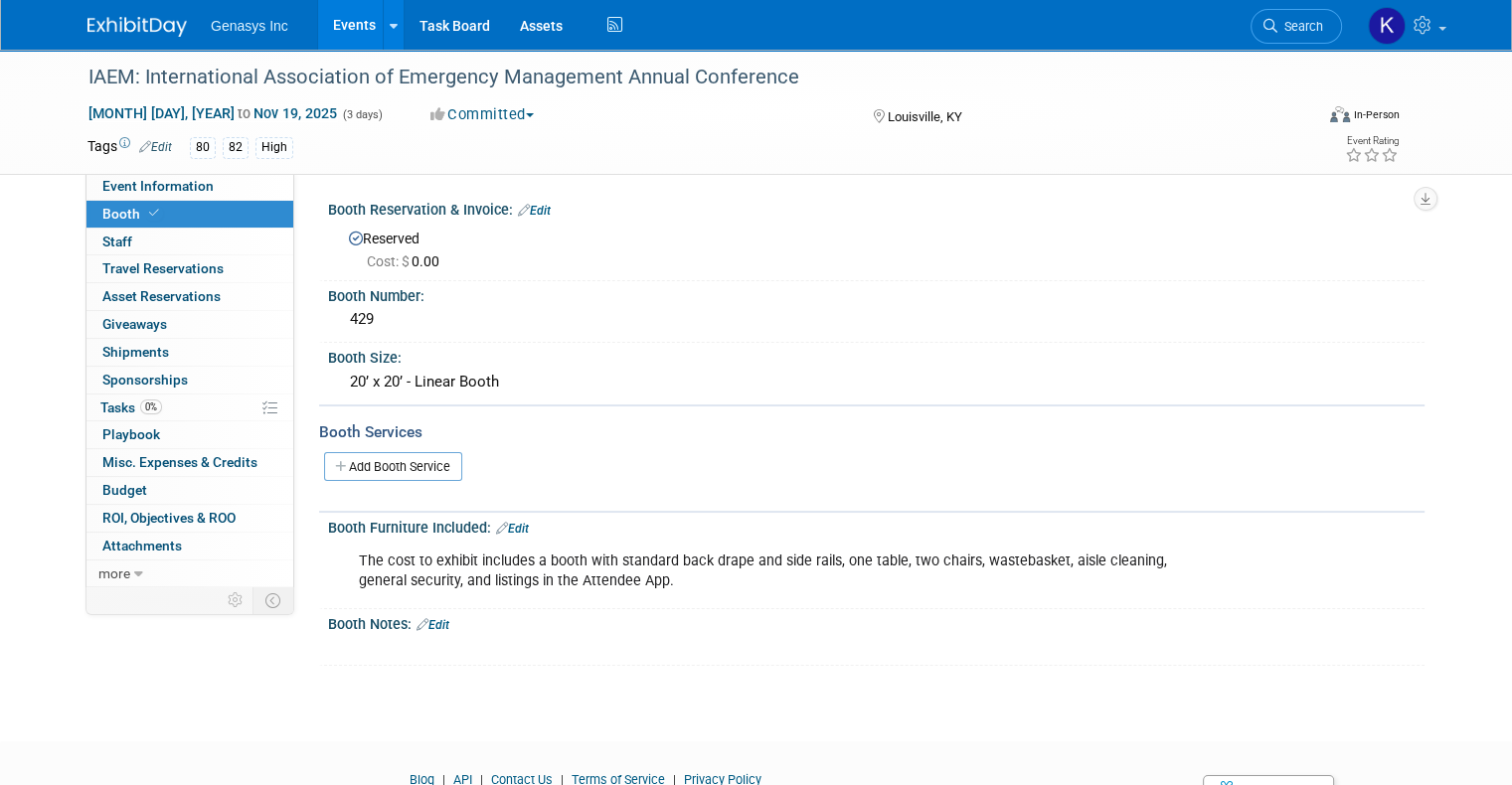 click on "Events" at bounding box center [354, 25] 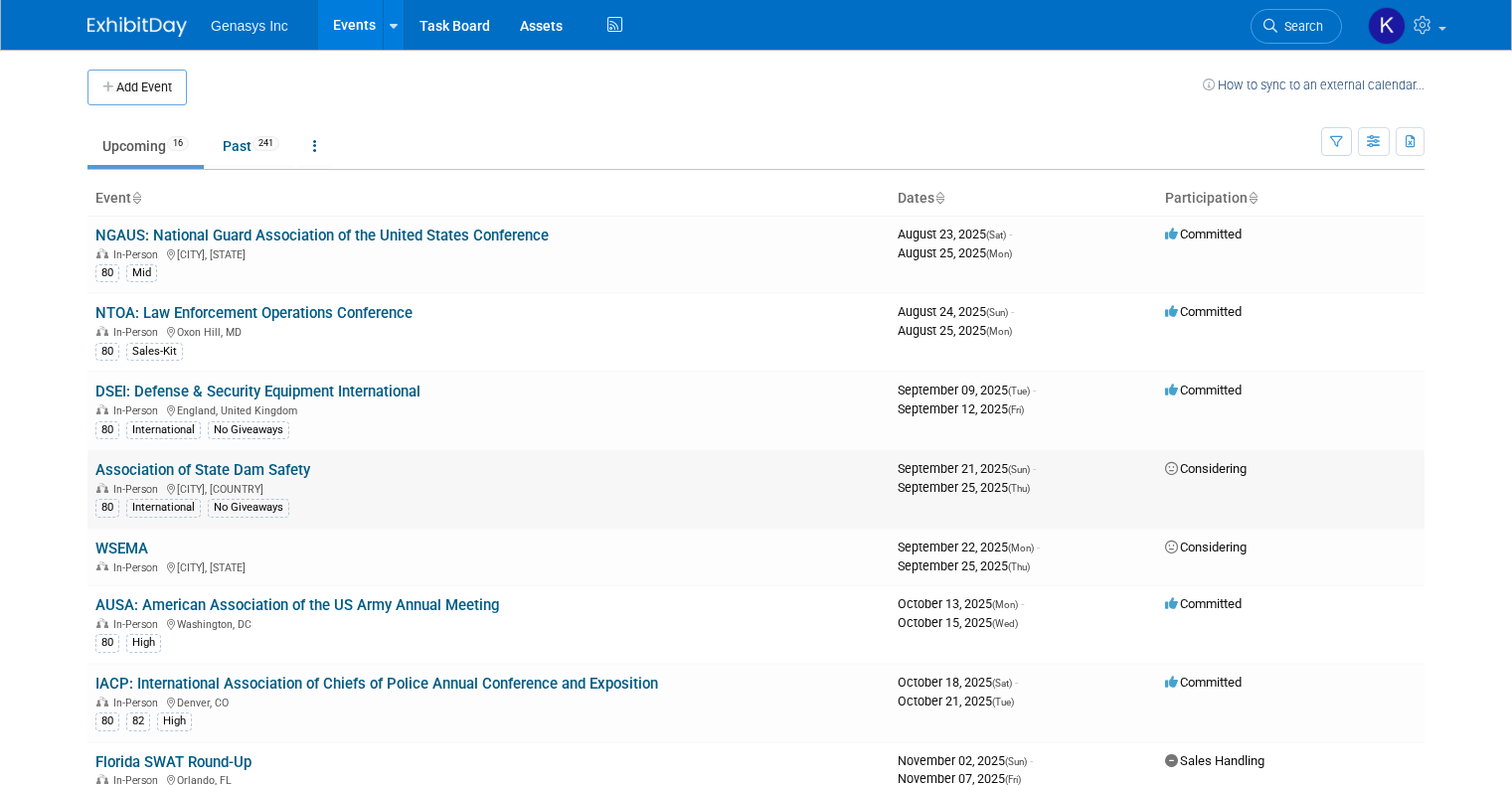 scroll, scrollTop: 0, scrollLeft: 0, axis: both 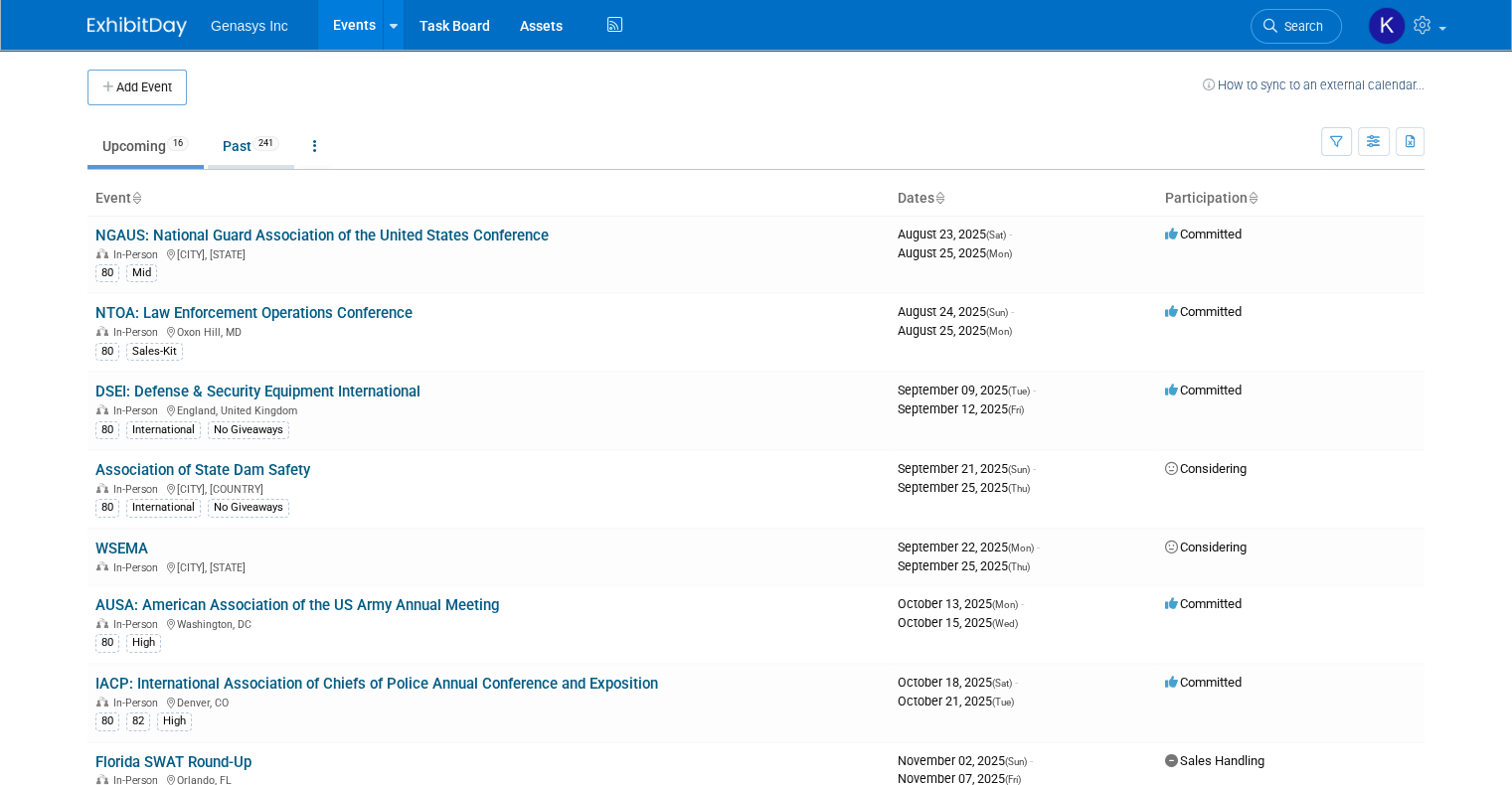 click on "Past
241" at bounding box center [251, 146] 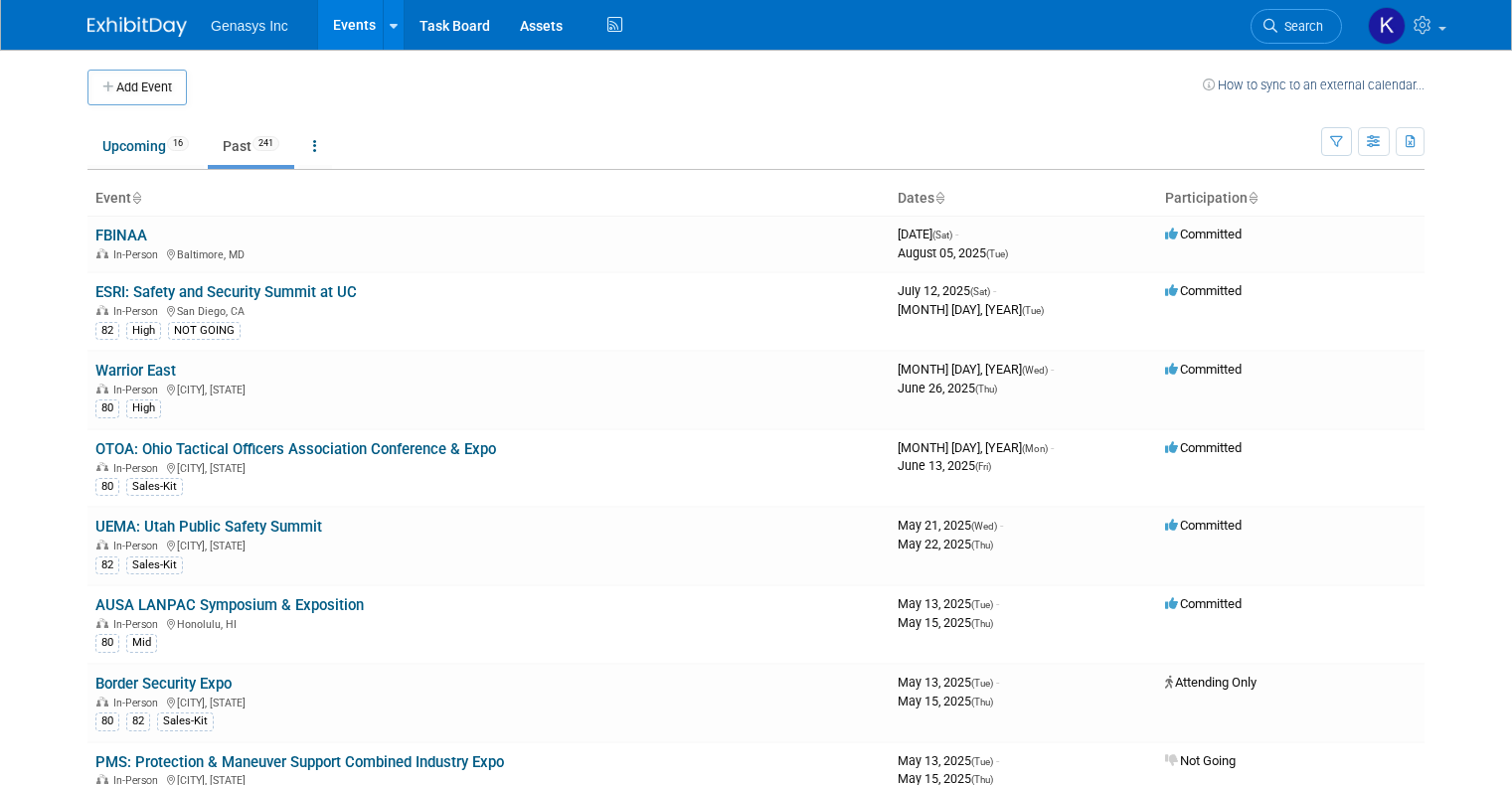scroll, scrollTop: 0, scrollLeft: 0, axis: both 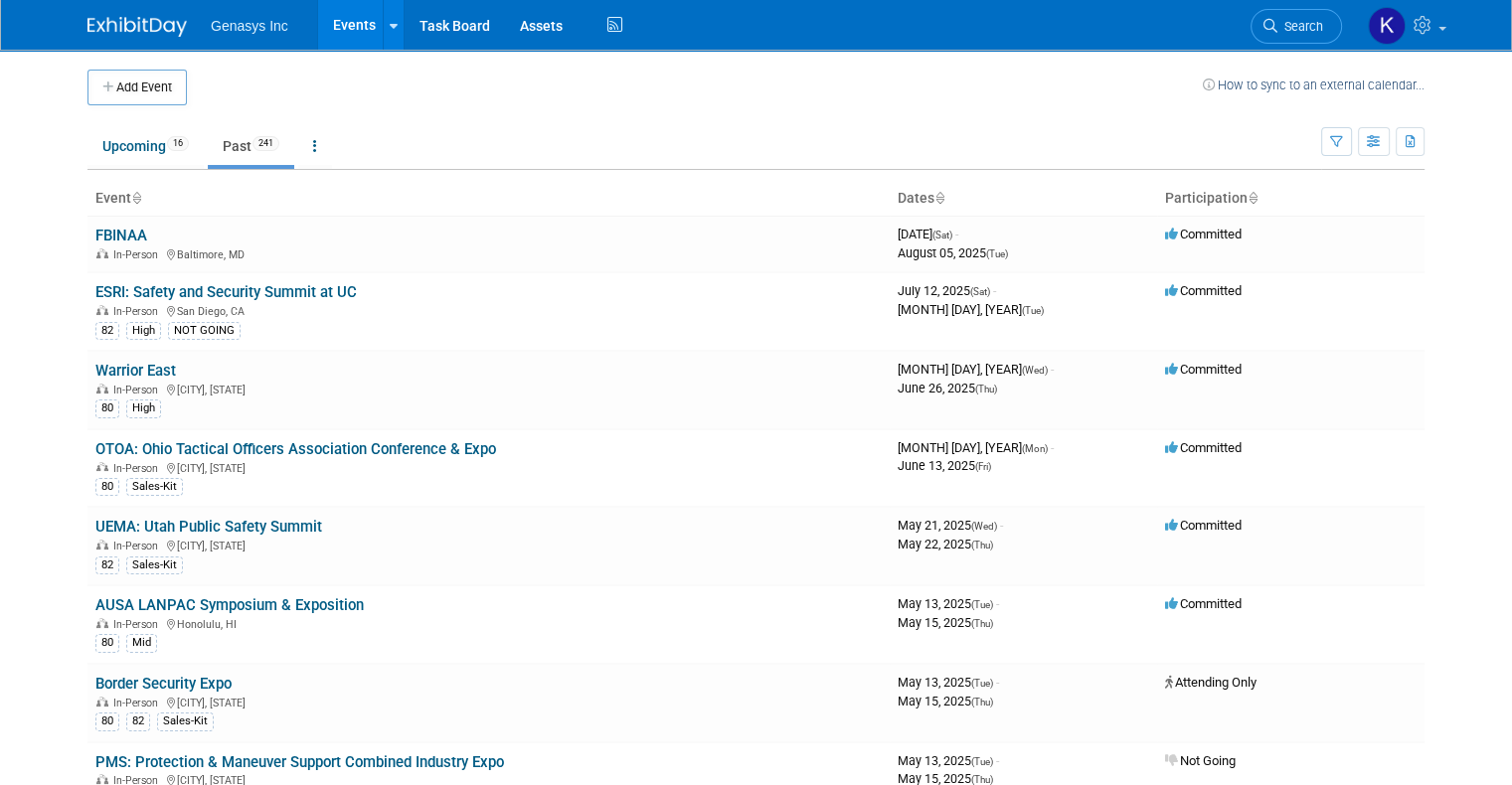 click on "Genasys Inc
Events
Add Event
Bulk Upload Events
Shareable Event Boards
Recently Viewed Events:
IAEM: International Association of Emergency Management Annual Conference
[CITY], [STATE]
[MONTH] [DAY], [YEAR]  to  [MONTH] [DAY], [YEAR]
NTOA: Law Enforcement Operations Conference
[CITY], [STATE]
[MONTH] [DAY], [YEAR]  to  [MONTH] [DAY], [YEAR]
IAEM: International Association of Emergency Management Annual Conference
[CITY], [STATE]
[MONTH] [DAY], [YEAR]  to  [MONTH] [DAY], [YEAR]
Task Board
Assets
Activity Feed
My Account
My Profile & Preferences
Sync to External Calendar...
Team Workspace
Users and Permissions
Workspace Settings
Metrics & Analytics
Budgeting, ROI & ROO
Annual Budgets (all events)
You've Earned Free Swag ..." at bounding box center (756, 392) 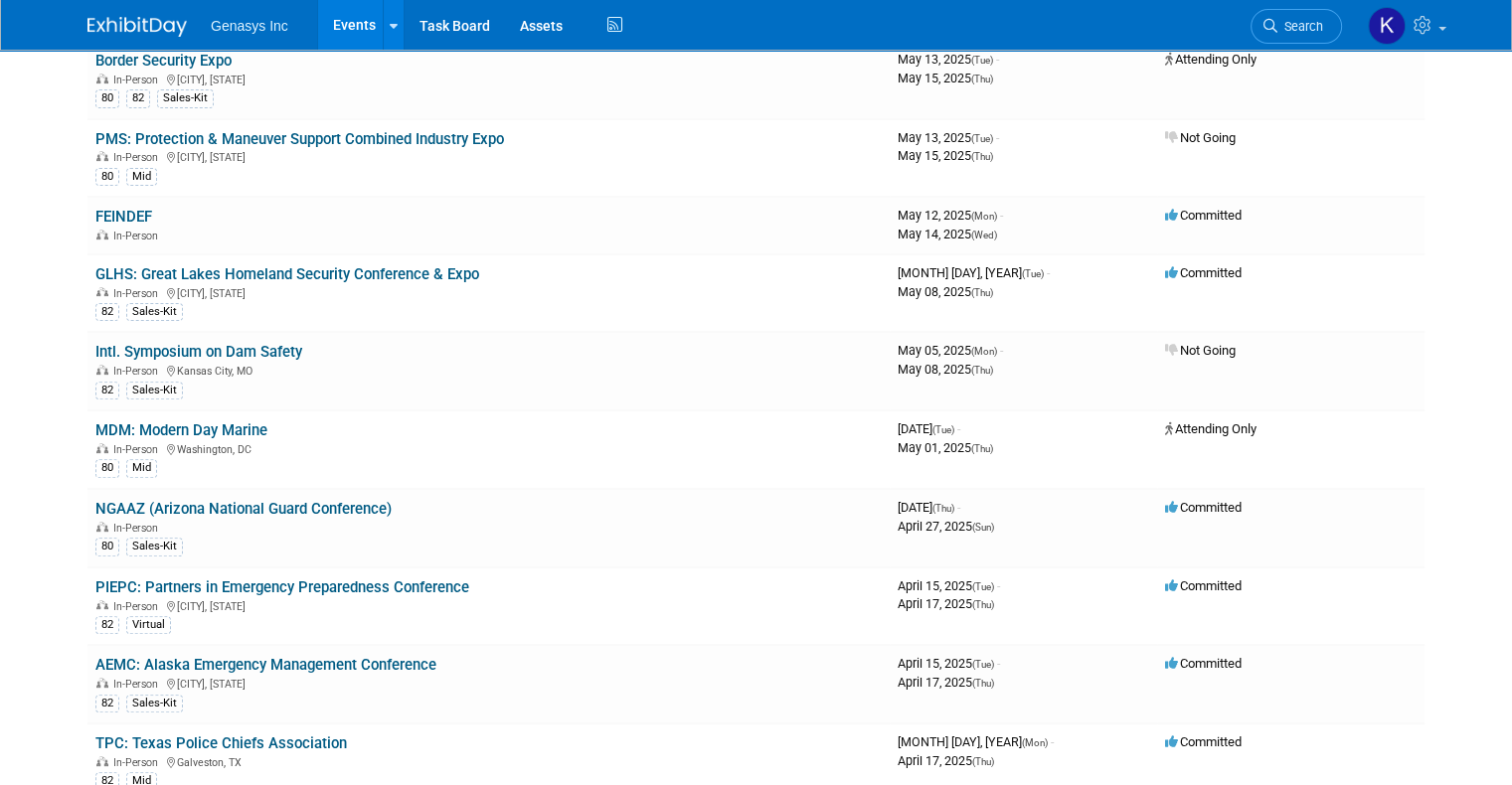 scroll, scrollTop: 0, scrollLeft: 0, axis: both 